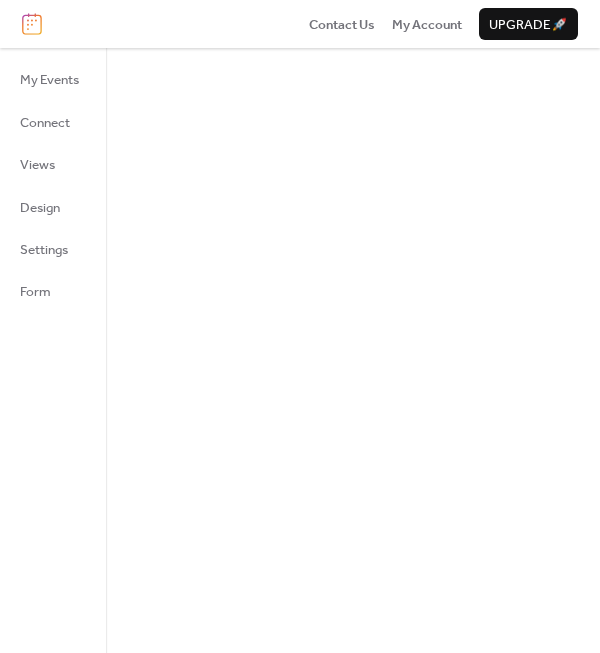 scroll, scrollTop: 0, scrollLeft: 0, axis: both 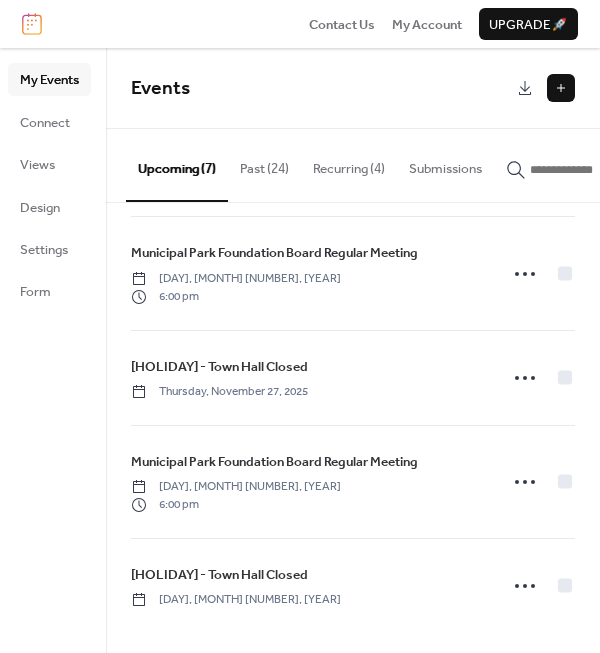 click on "Recurring (4)" at bounding box center [349, 164] 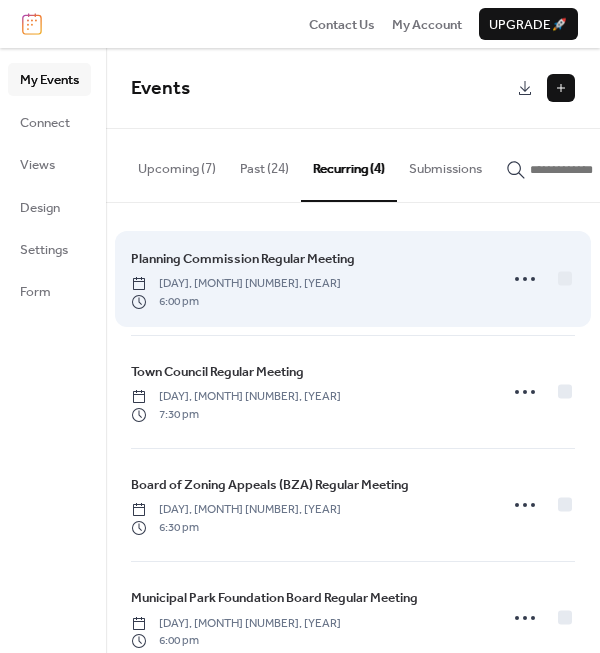 click on "Planning Commission Regular Meeting" at bounding box center [243, 259] 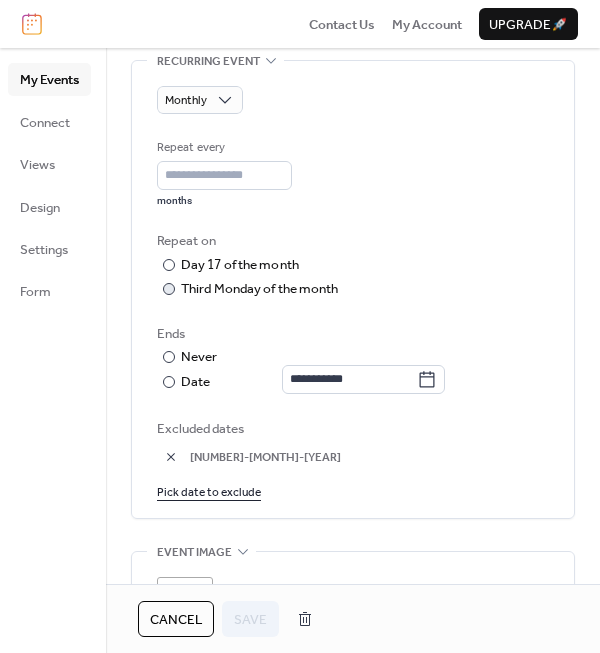 scroll, scrollTop: 952, scrollLeft: 0, axis: vertical 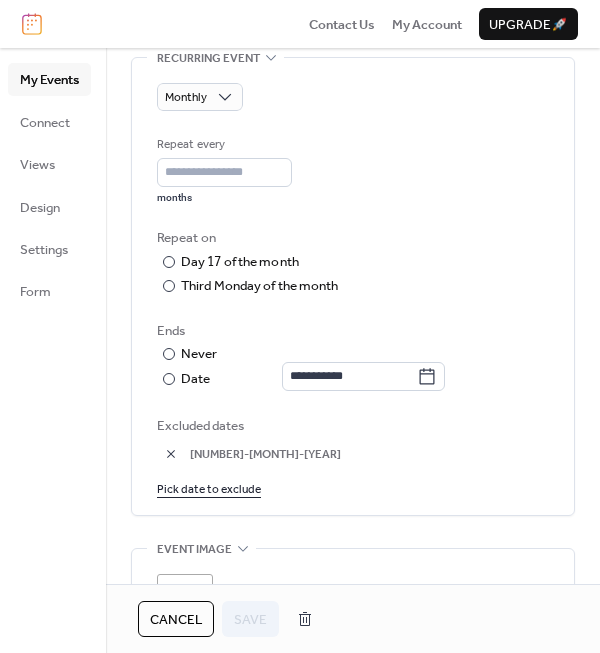 click on "Pick date to exclude" at bounding box center (209, 488) 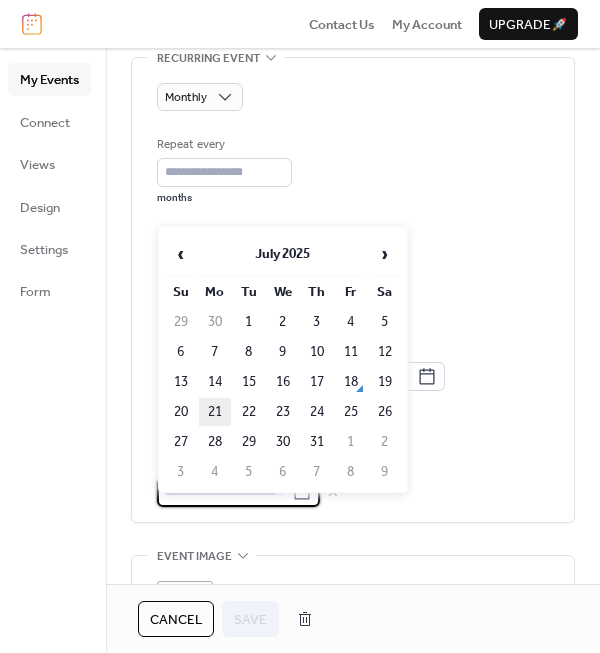 click on "21" at bounding box center [215, 412] 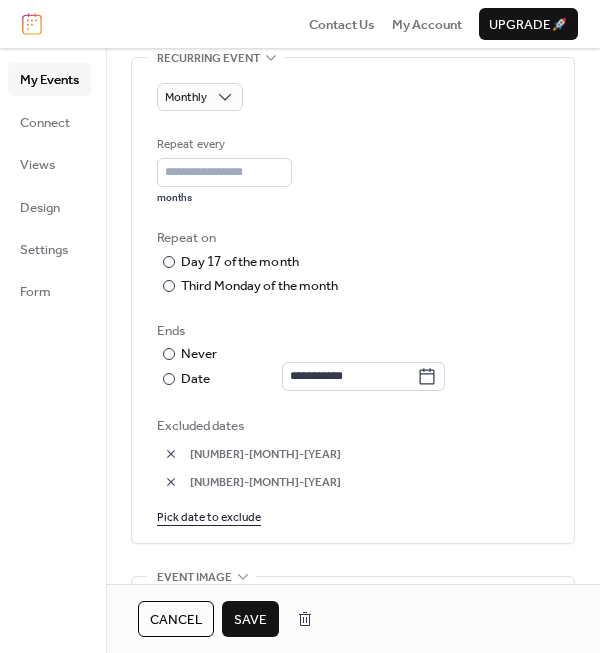 click on "Save" at bounding box center [250, 620] 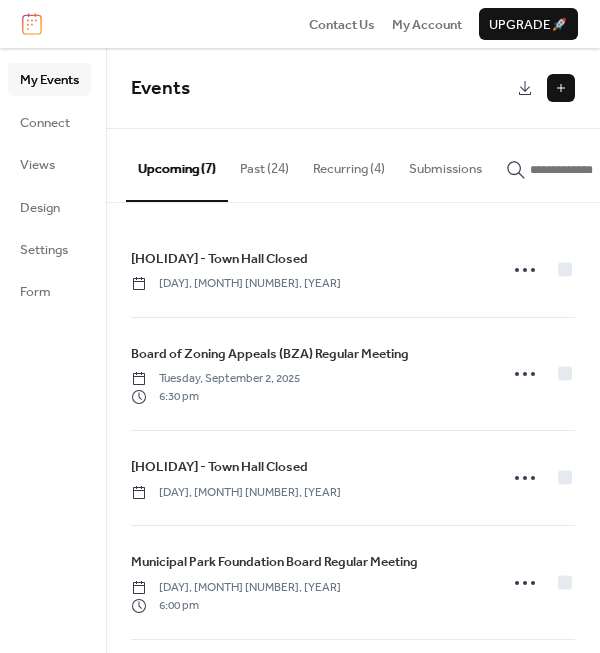 click at bounding box center (561, 88) 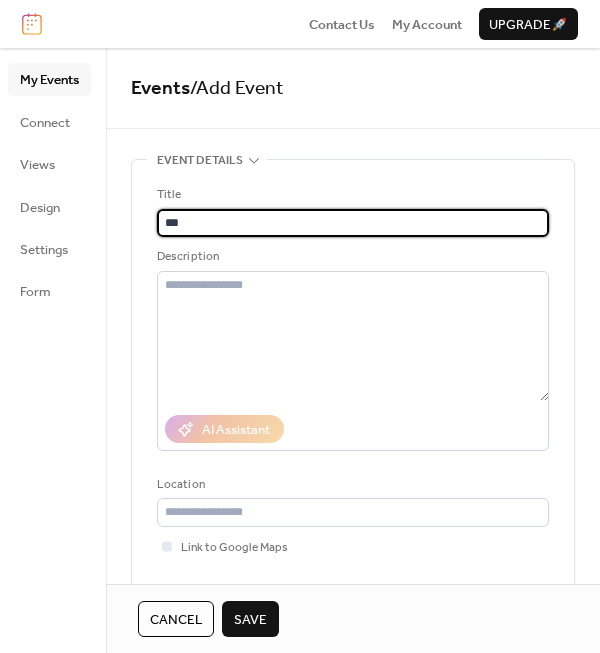 type on "**********" 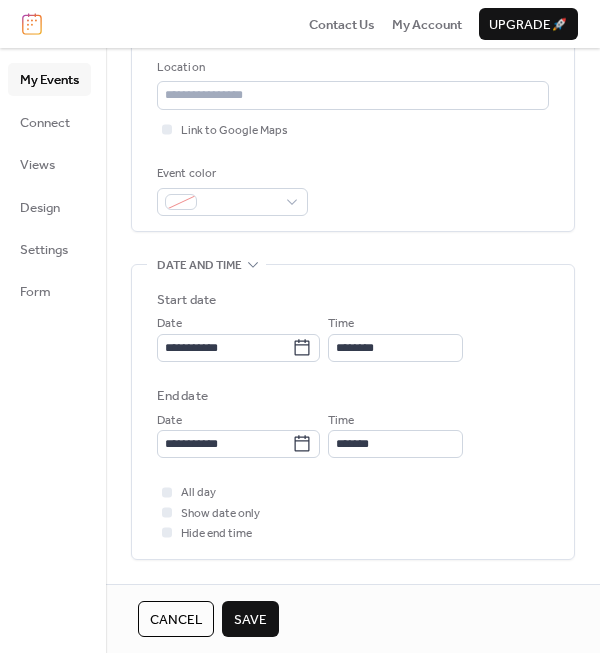 scroll, scrollTop: 425, scrollLeft: 0, axis: vertical 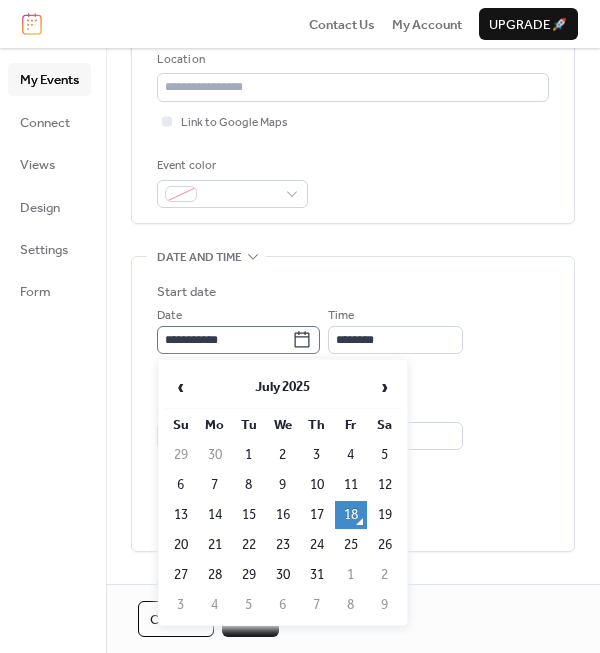 click 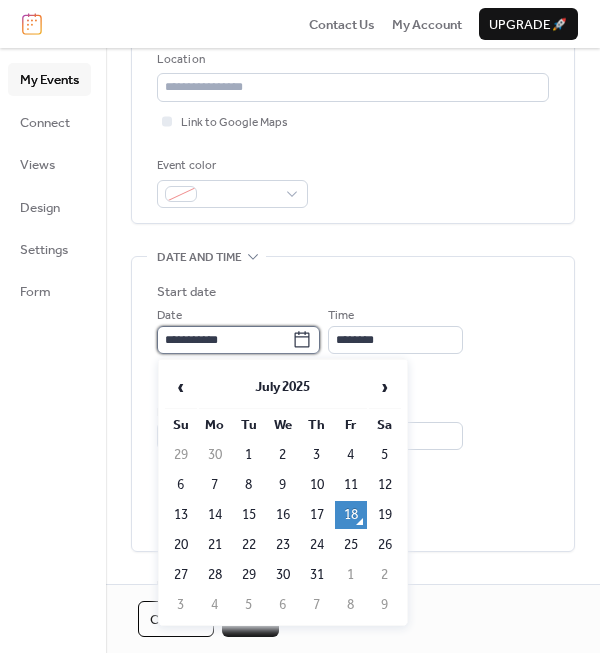 click on "**********" at bounding box center [224, 340] 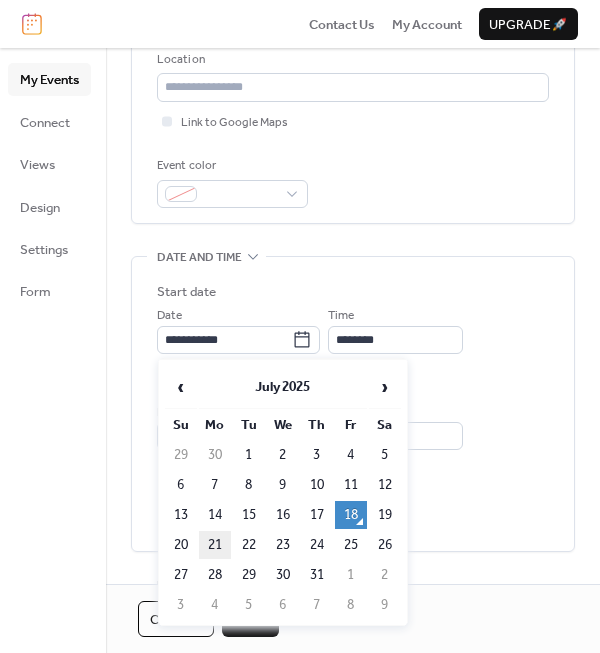 click on "21" at bounding box center [215, 545] 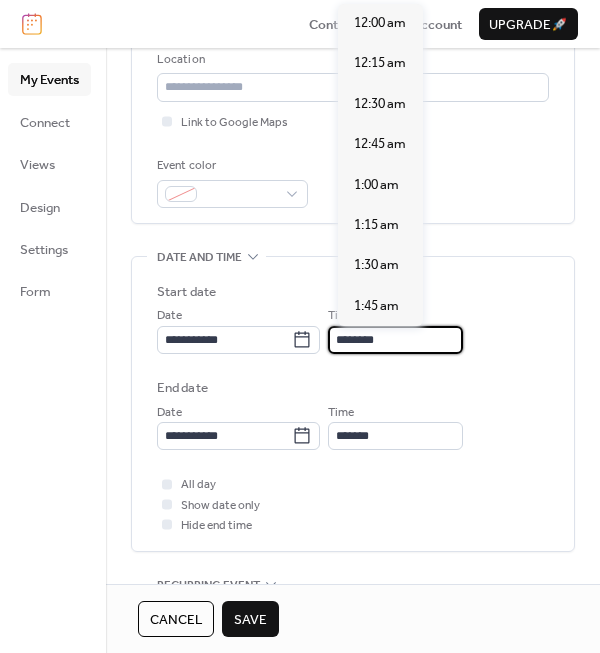 click on "********" at bounding box center [395, 340] 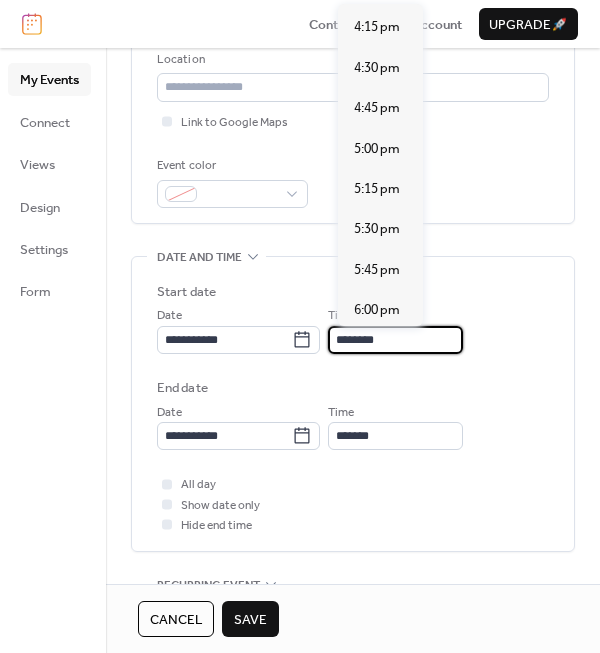 scroll, scrollTop: 2624, scrollLeft: 0, axis: vertical 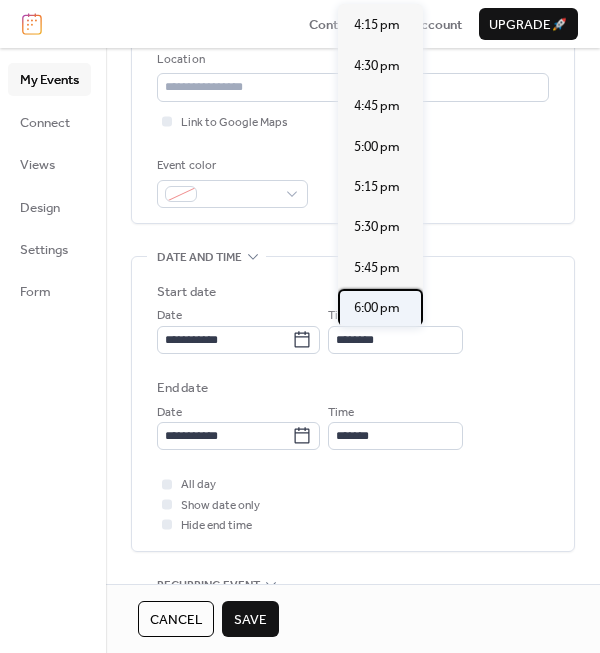 click on "6:00 pm" at bounding box center (377, 308) 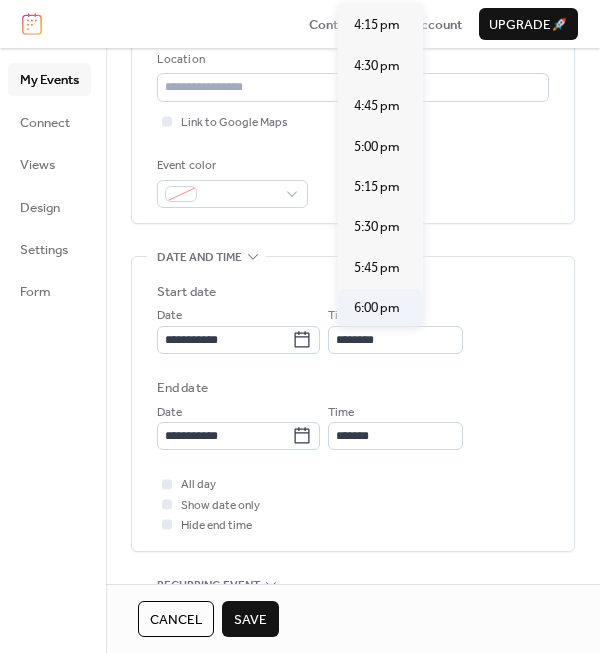 type on "*******" 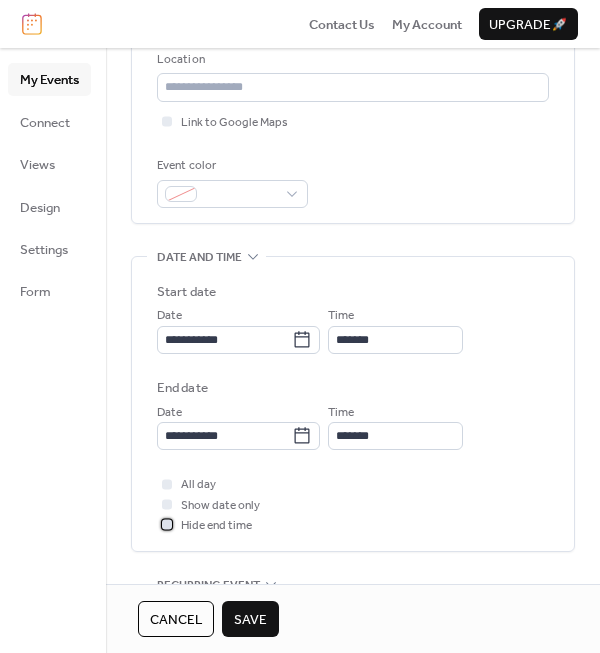 click at bounding box center [167, 525] 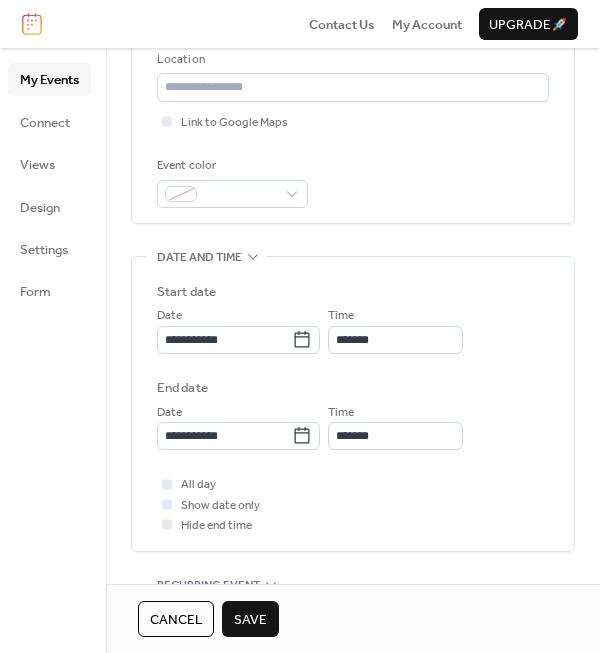 click on "Save" at bounding box center [250, 620] 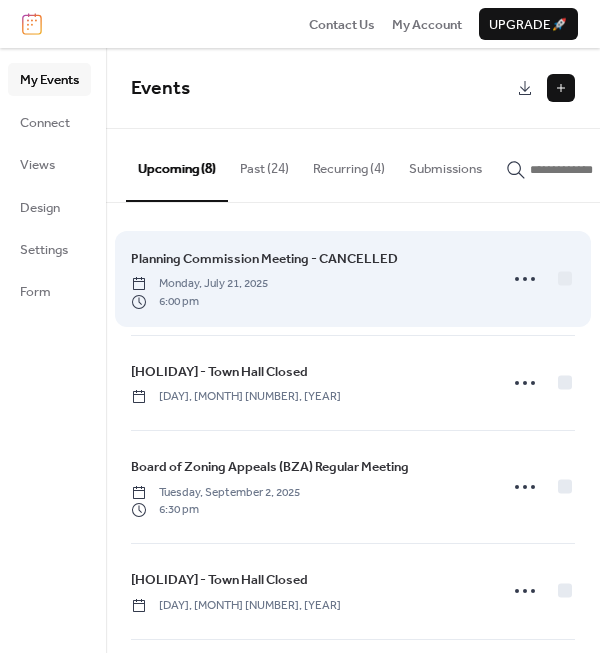 click on "Monday, July 21, 2025" at bounding box center (199, 284) 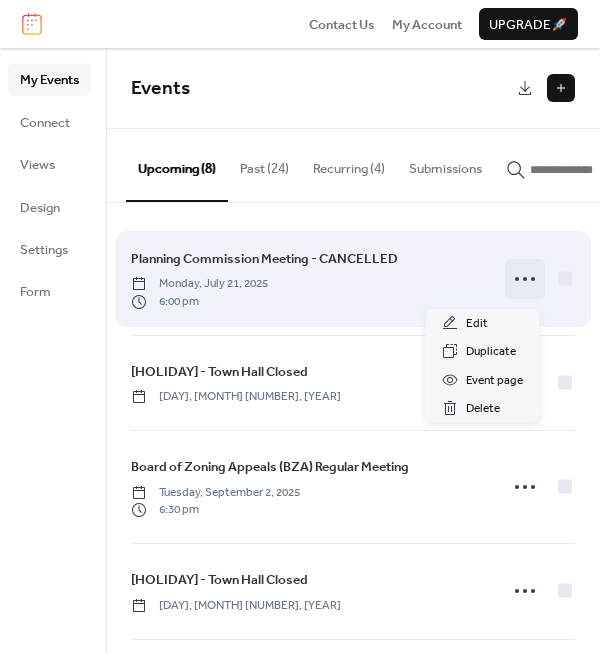 click 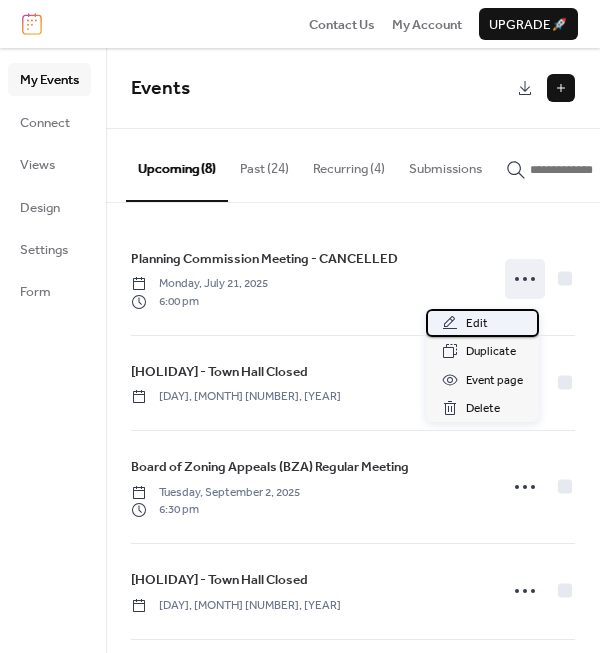 click on "Edit" at bounding box center [482, 323] 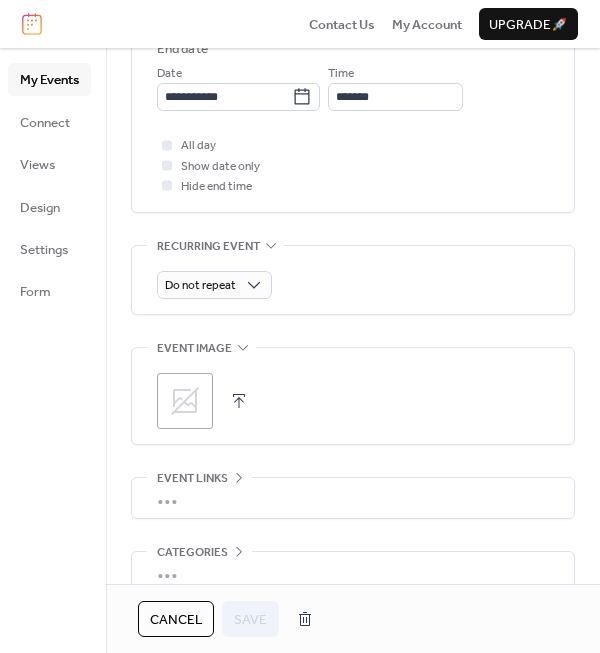 scroll, scrollTop: 867, scrollLeft: 0, axis: vertical 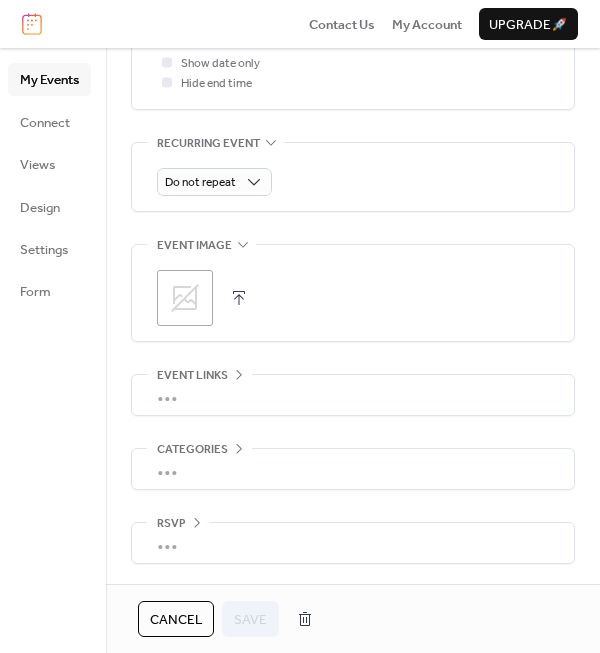 click on "•••" at bounding box center (353, 469) 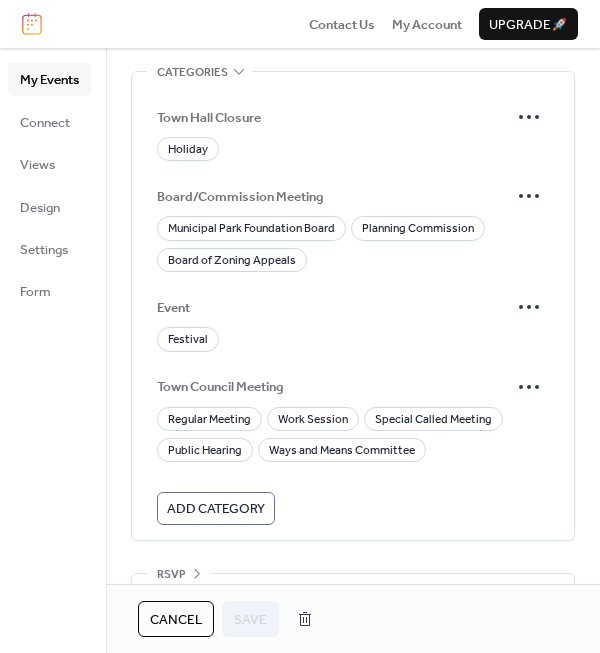 scroll, scrollTop: 1256, scrollLeft: 0, axis: vertical 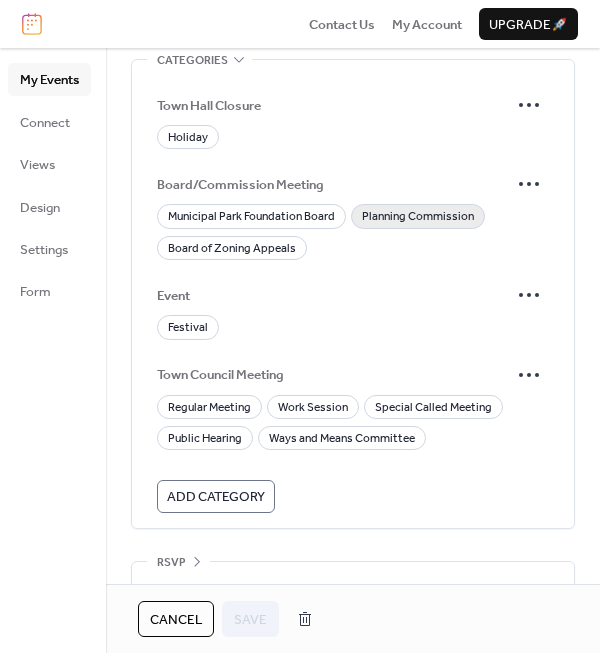 click on "Planning Commission" at bounding box center (418, 217) 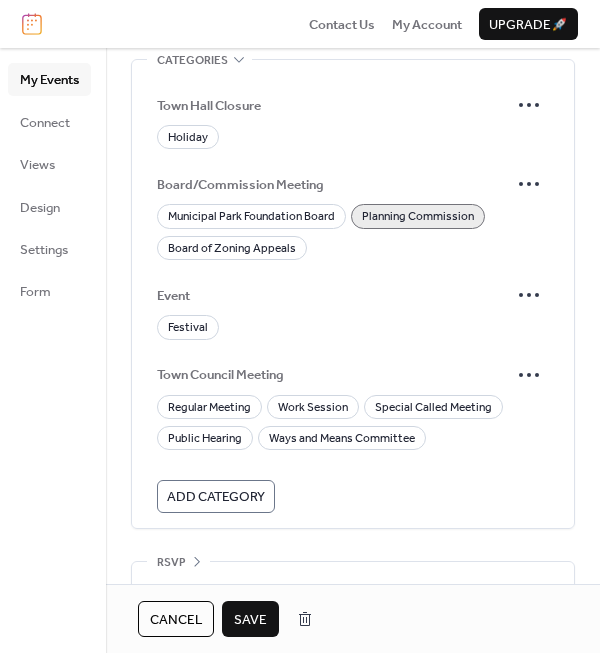 click on "Save" at bounding box center (250, 620) 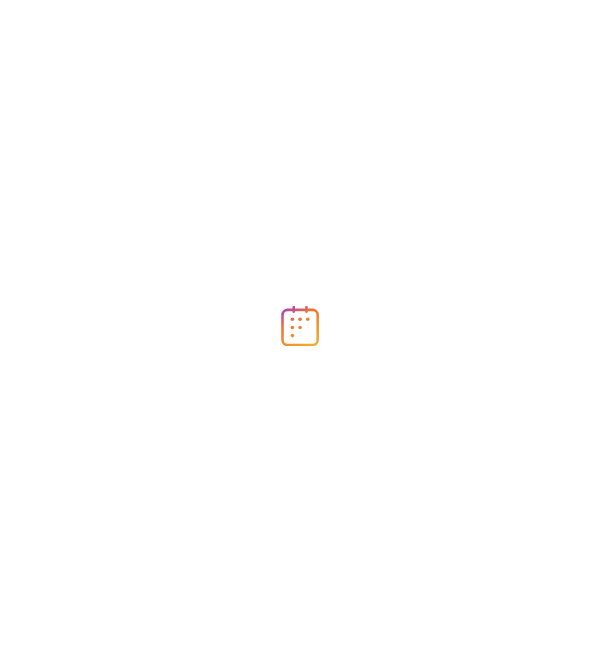 scroll, scrollTop: 0, scrollLeft: 0, axis: both 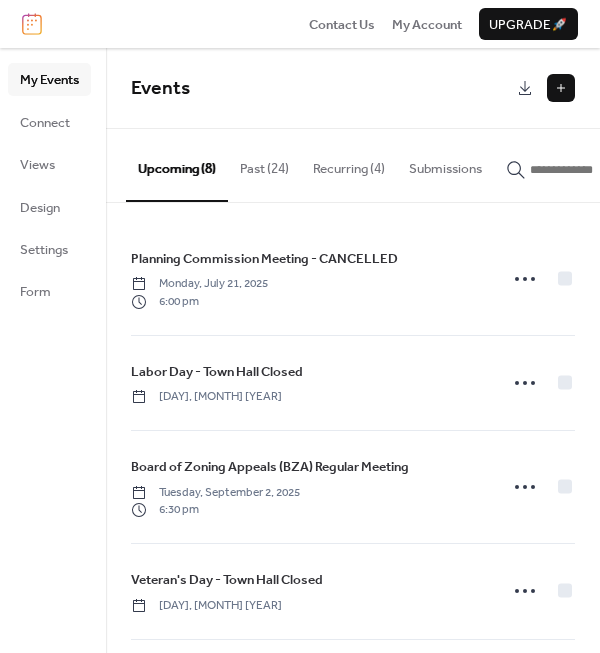 click on "Recurring (4)" at bounding box center (349, 164) 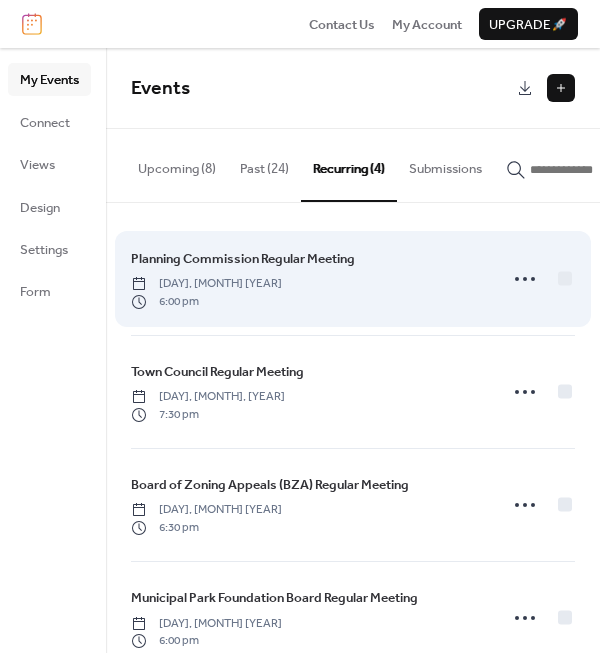 click on "Planning Commission Regular Meeting" at bounding box center [243, 259] 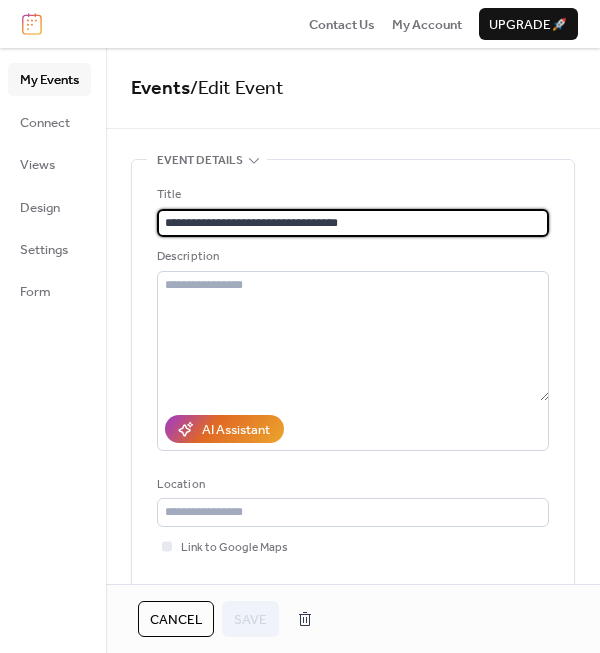 type on "**********" 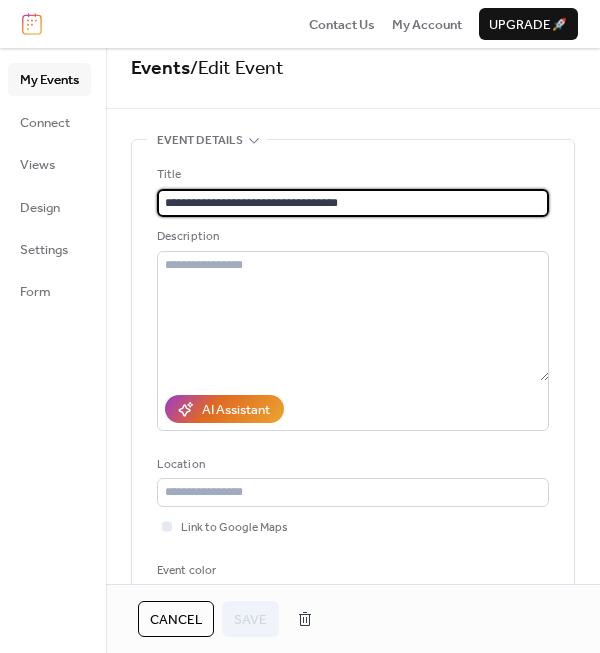 scroll, scrollTop: 0, scrollLeft: 0, axis: both 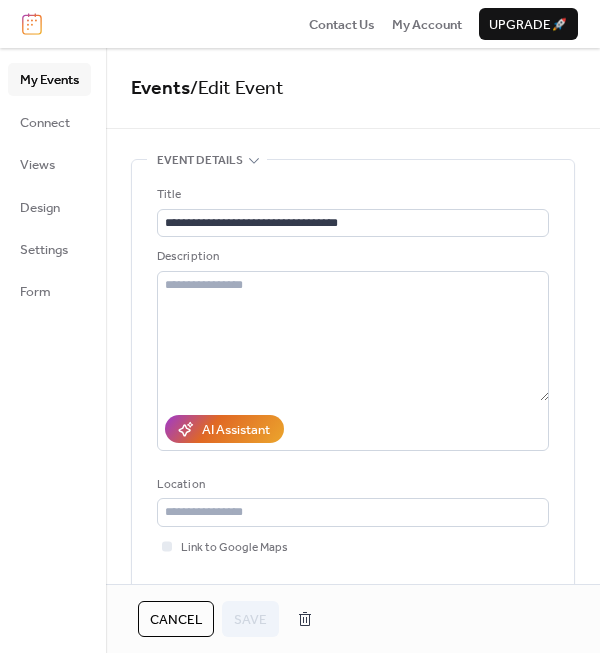 click on "My Events" at bounding box center (49, 80) 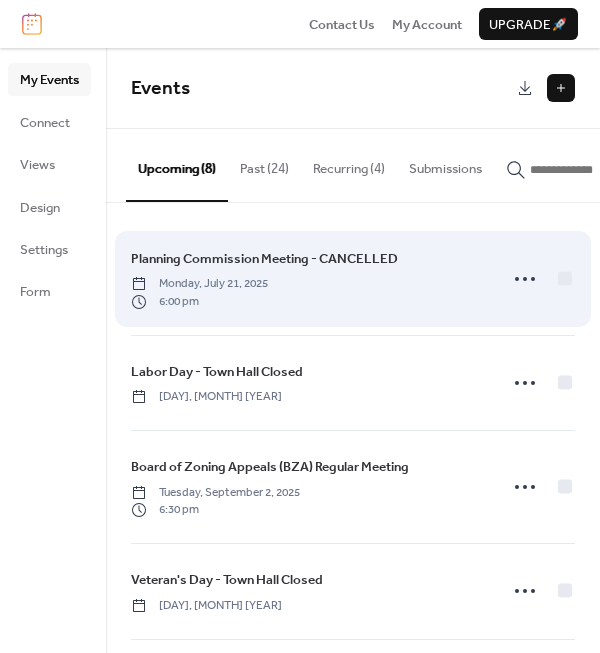 click on "Planning Commission Meeting - CANCELLED Monday, July 21, 2025 6:00 pm" at bounding box center [353, 279] 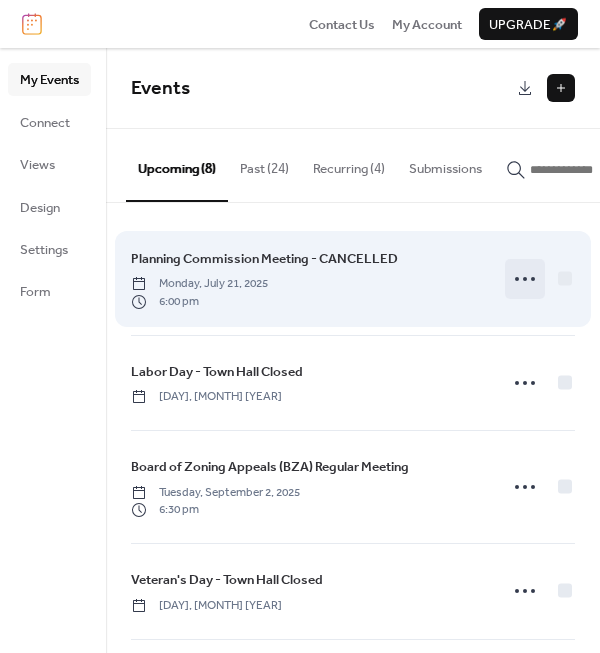 click 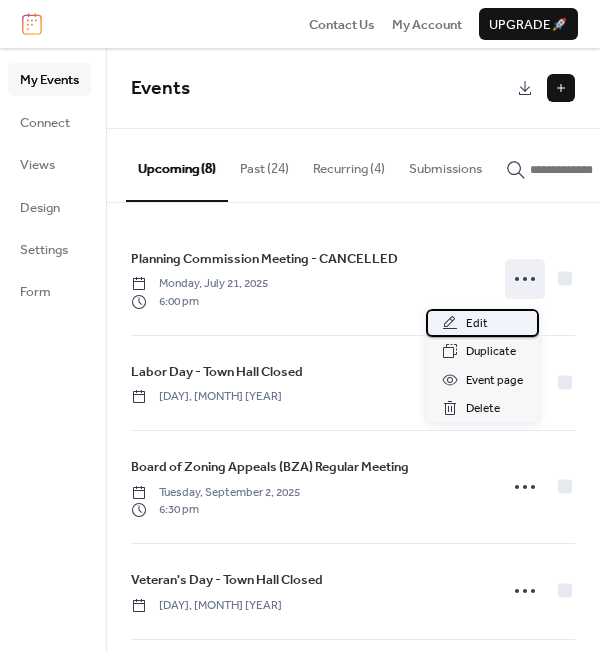 click on "Edit" at bounding box center [482, 323] 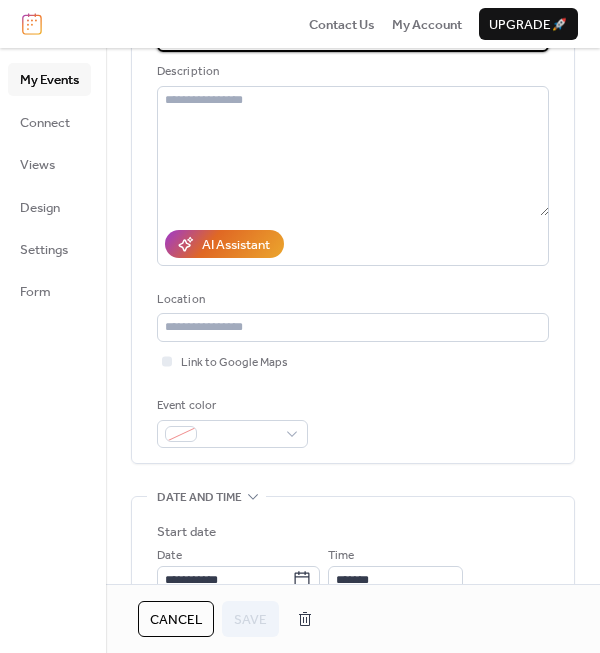 scroll, scrollTop: 195, scrollLeft: 0, axis: vertical 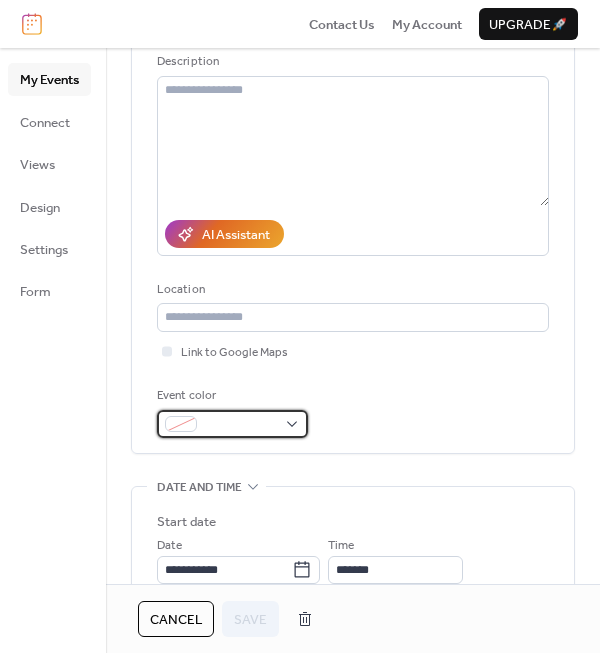 click at bounding box center [232, 424] 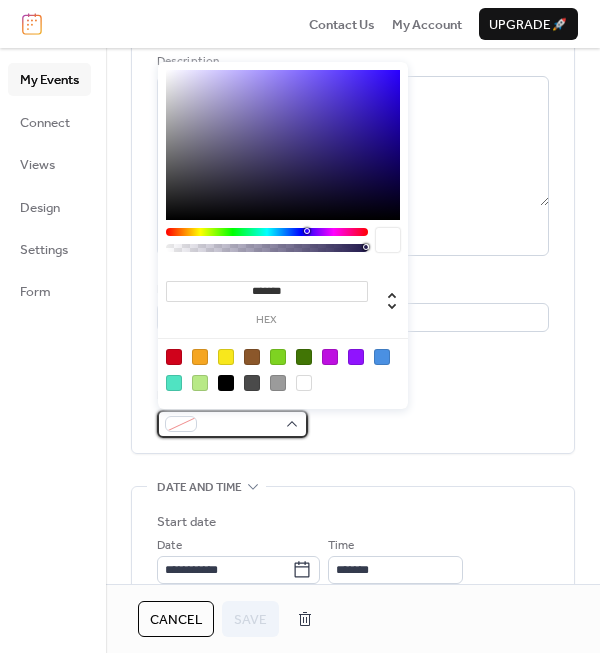 click at bounding box center (232, 424) 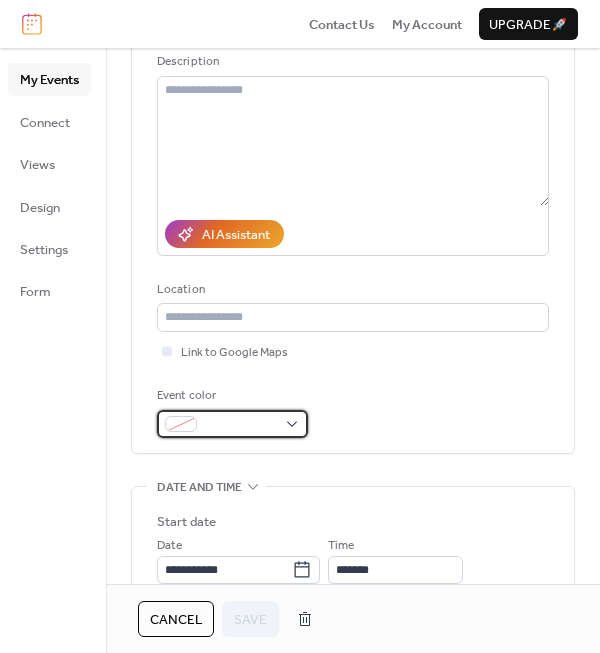 click at bounding box center [232, 424] 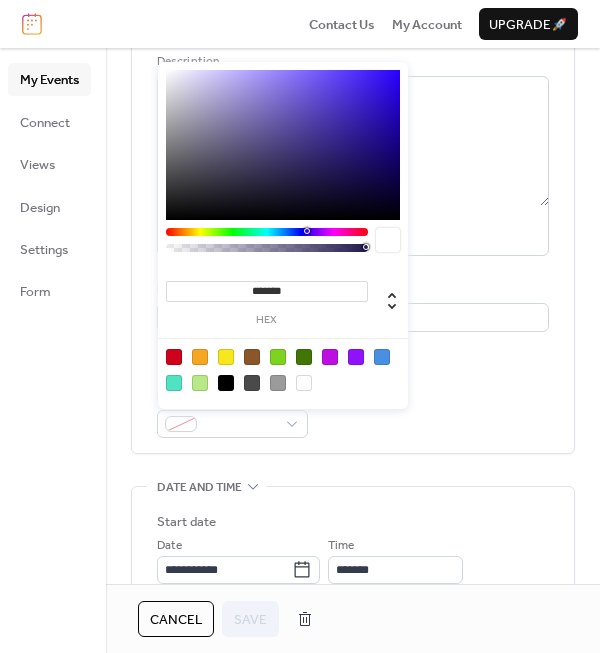 click at bounding box center (283, 369) 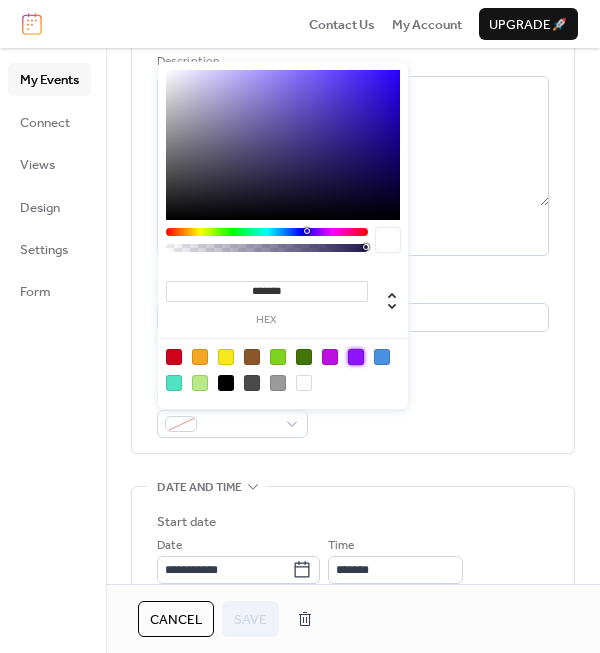 click at bounding box center [356, 357] 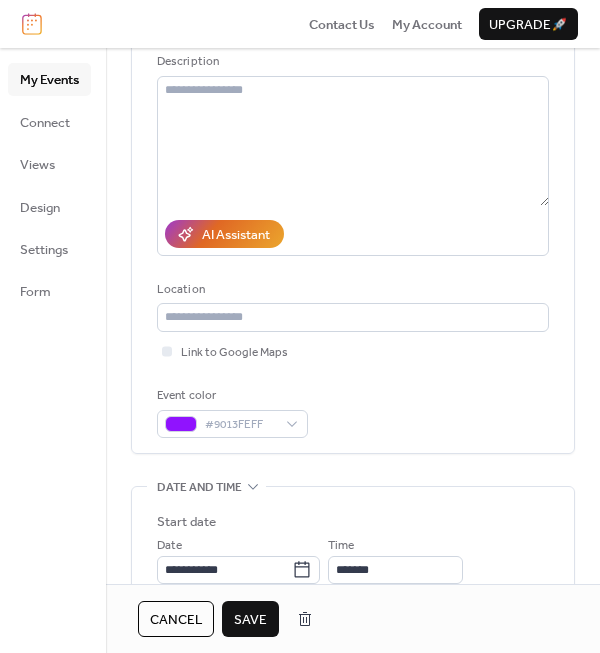 click on "Save" at bounding box center (250, 619) 